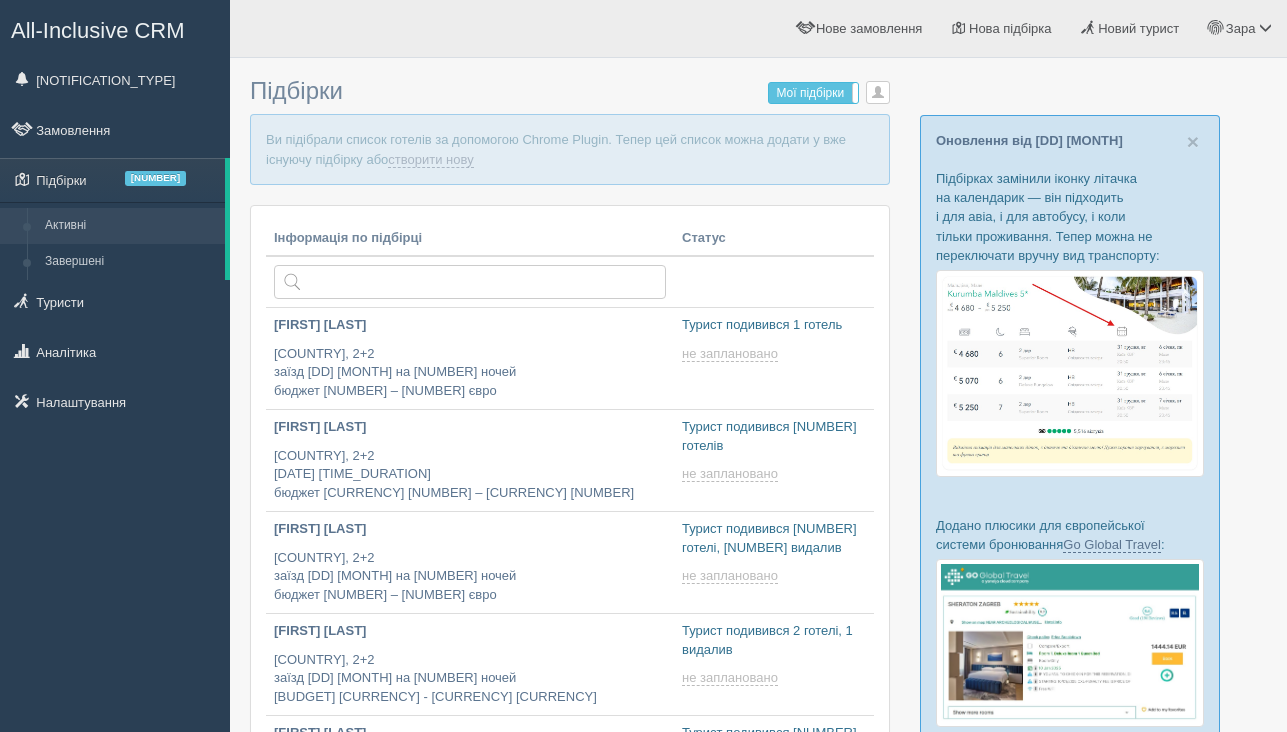 scroll, scrollTop: 0, scrollLeft: 0, axis: both 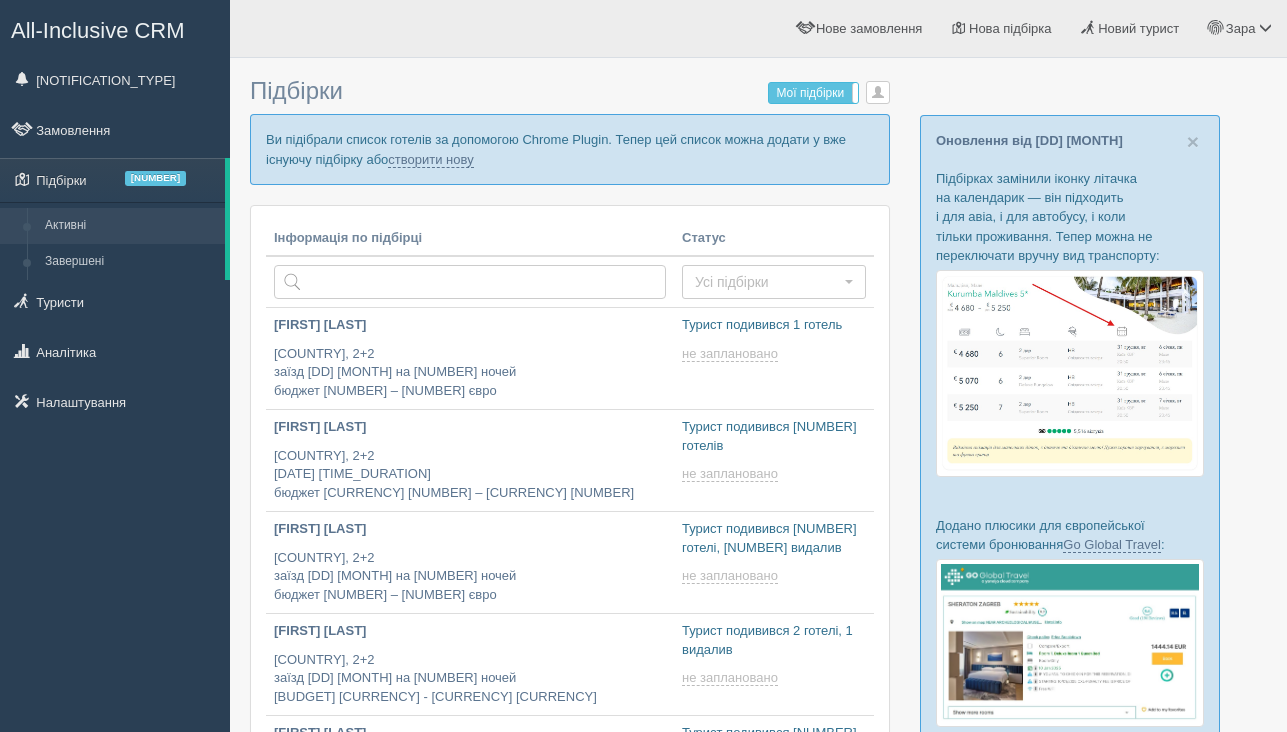 click on "Ви підібрали список готелів за допомогою Chrome Plugin. Тепер цей список можна додати у вже існуючу підбірку або  створити нову" at bounding box center [570, 149] 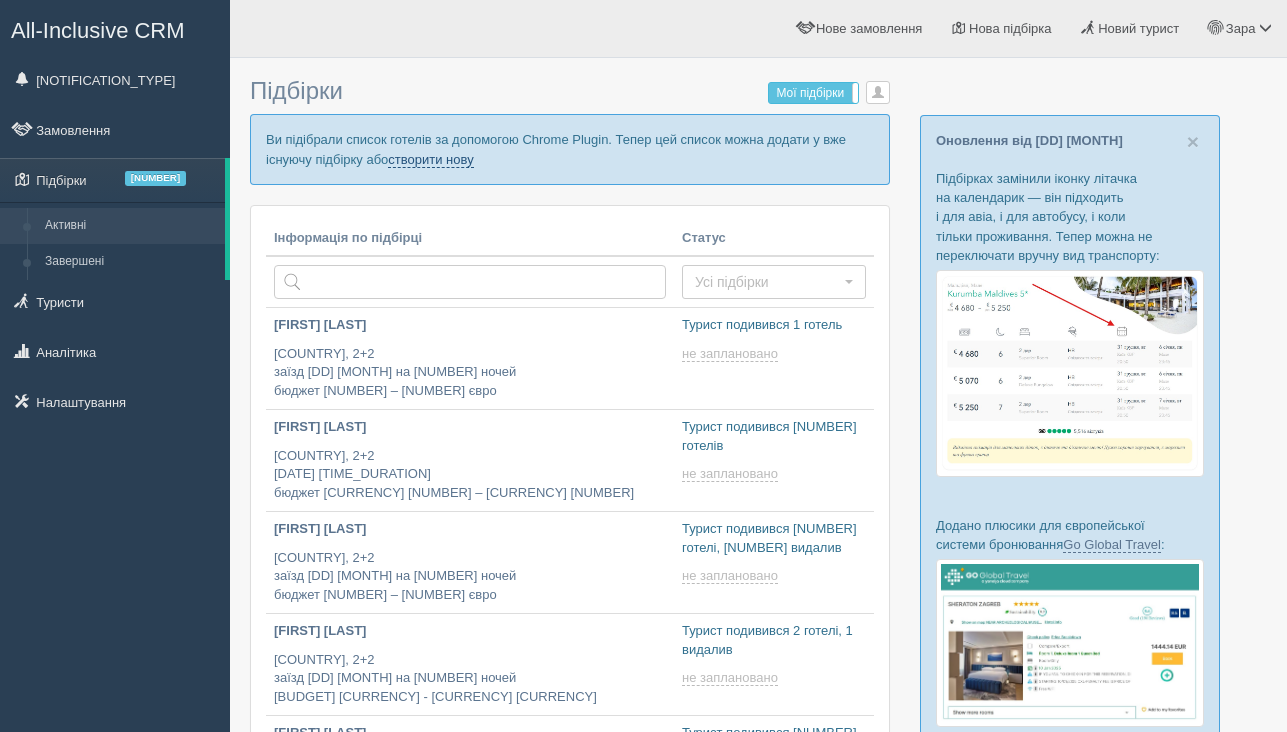 click on "створити нову" at bounding box center [430, 160] 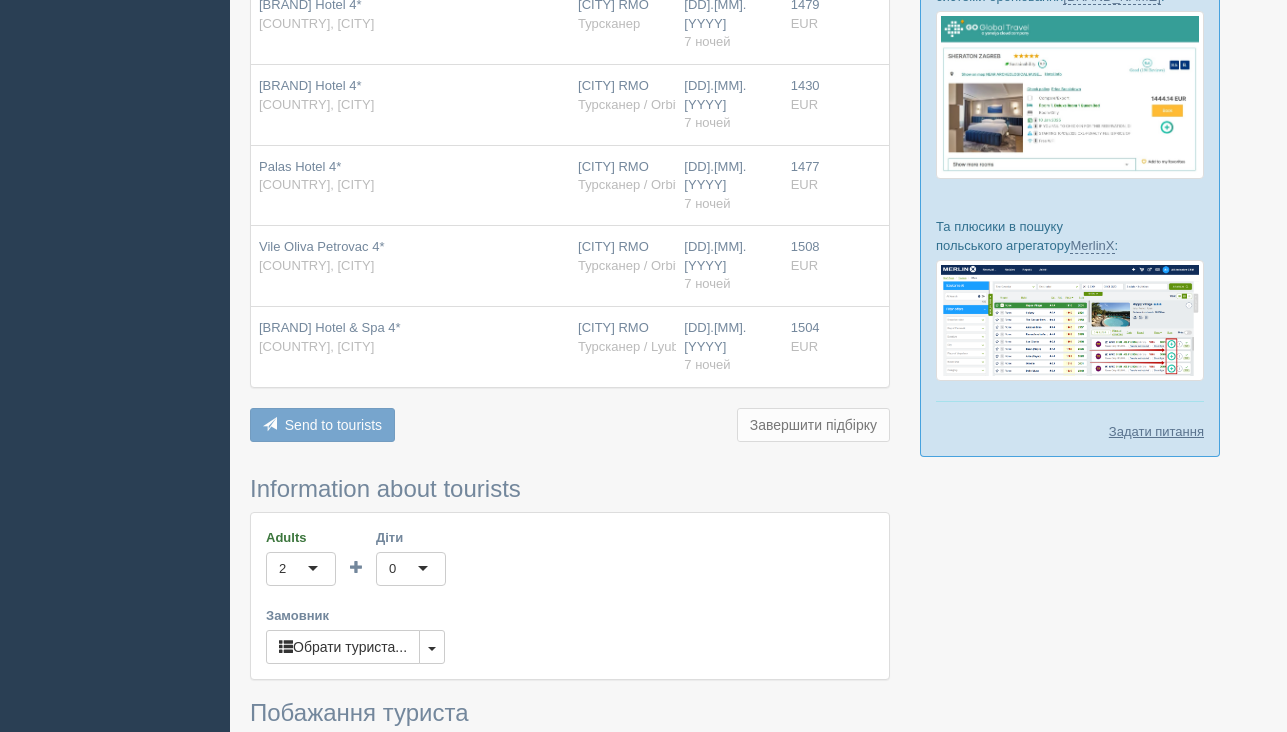 scroll, scrollTop: 644, scrollLeft: 0, axis: vertical 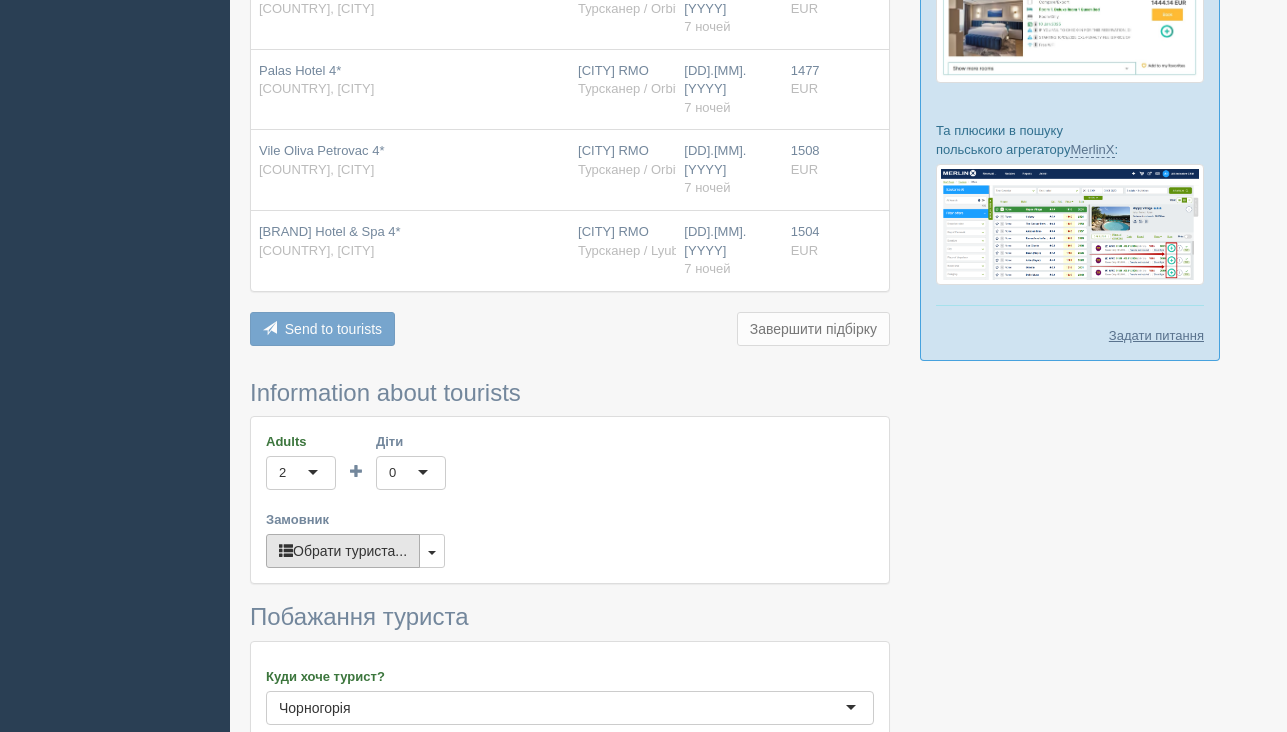 click on "Обрати туриста..." at bounding box center (343, 551) 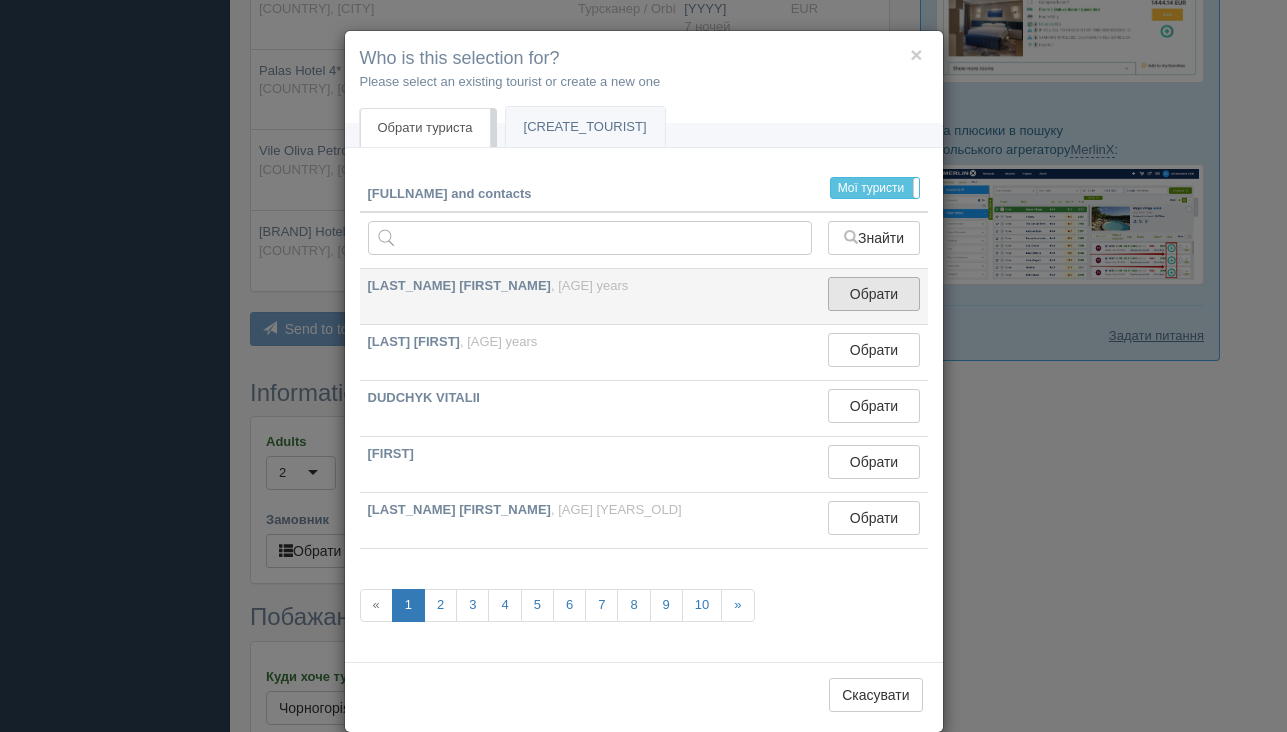 click on "Обрати" at bounding box center (873, 294) 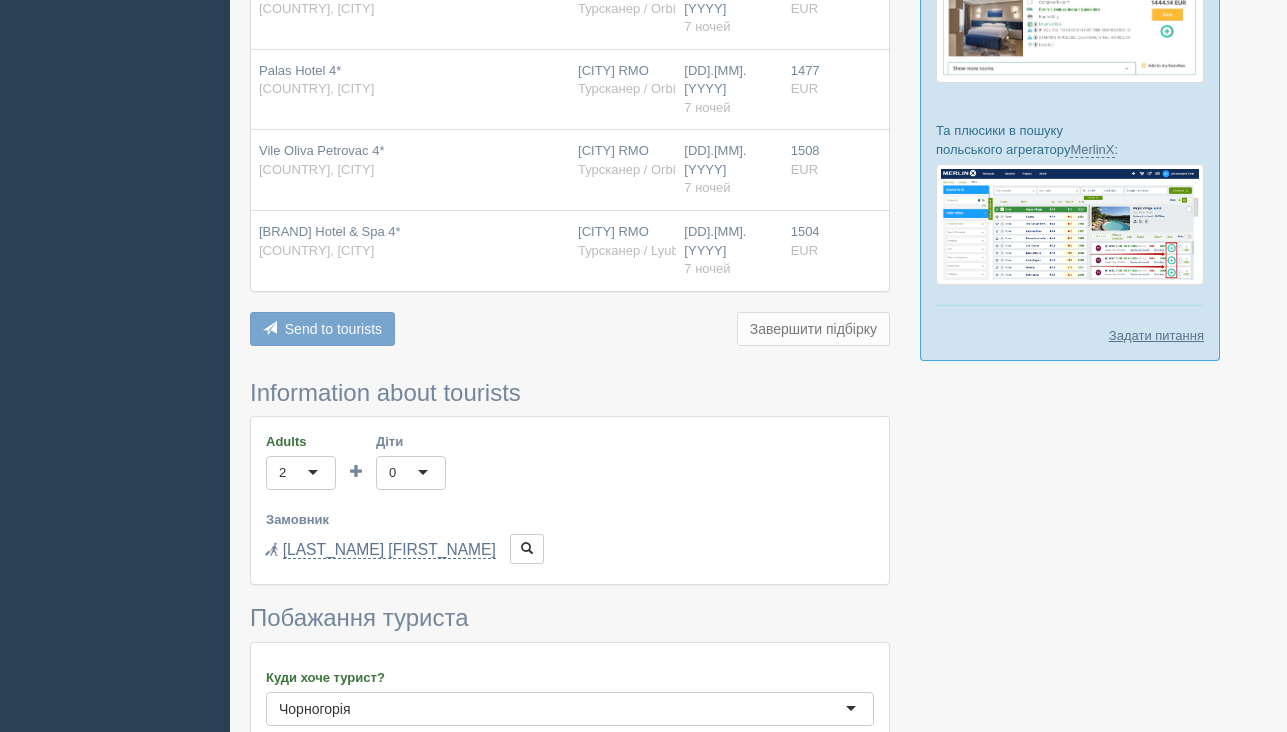 click on "Надіслати туристам" at bounding box center [333, 329] 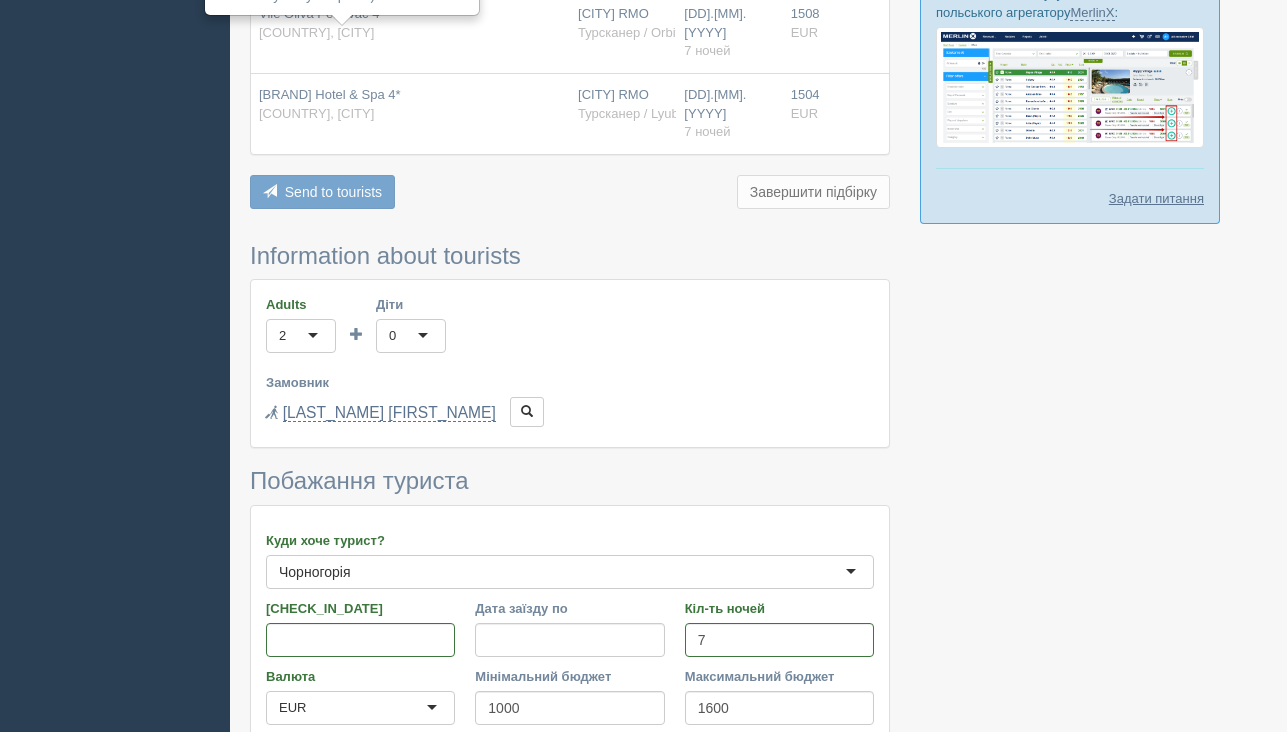 scroll, scrollTop: 790, scrollLeft: 0, axis: vertical 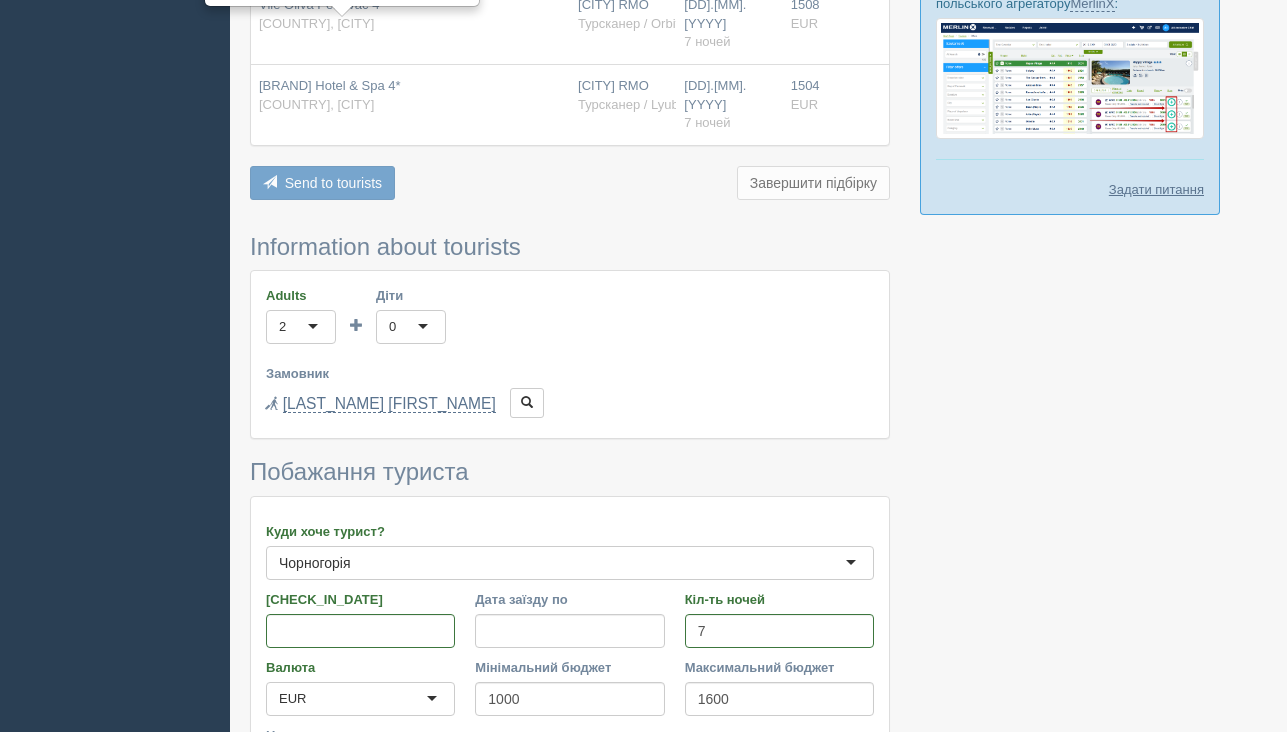click on "Зберегти підбірку" at bounding box center [327, 867] 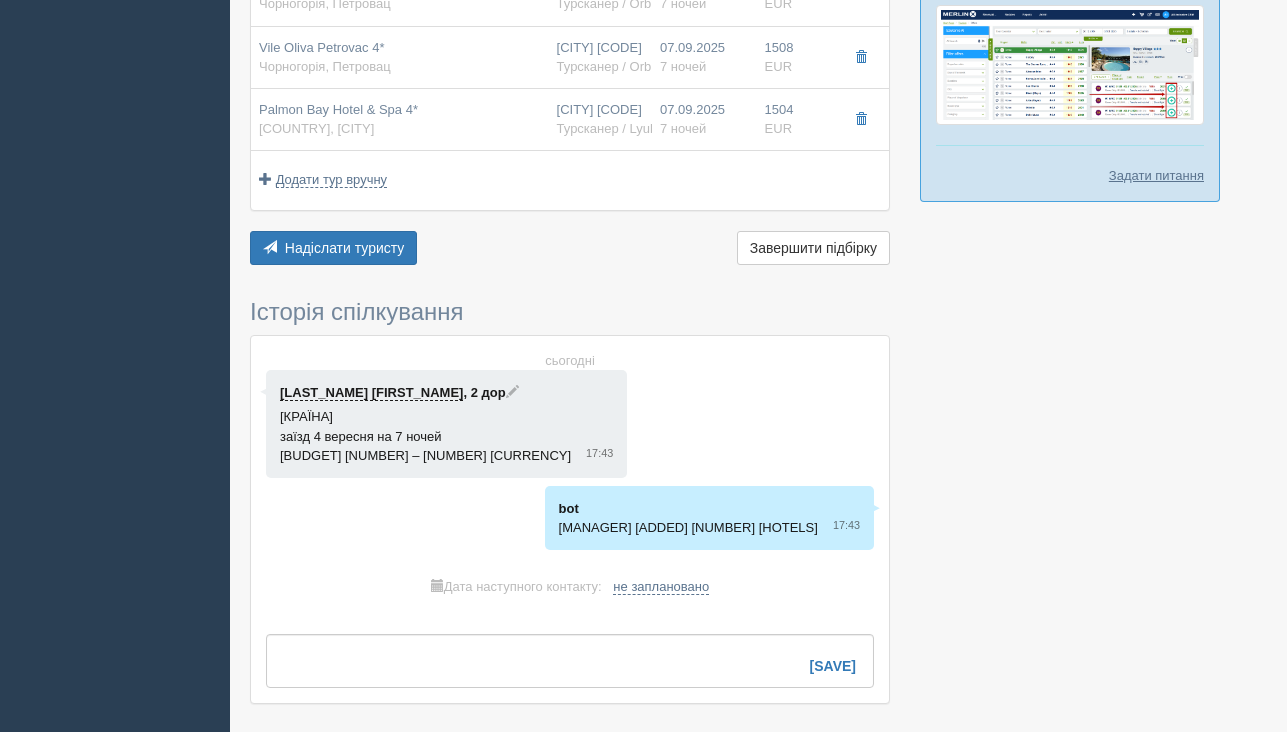 scroll, scrollTop: 774, scrollLeft: 0, axis: vertical 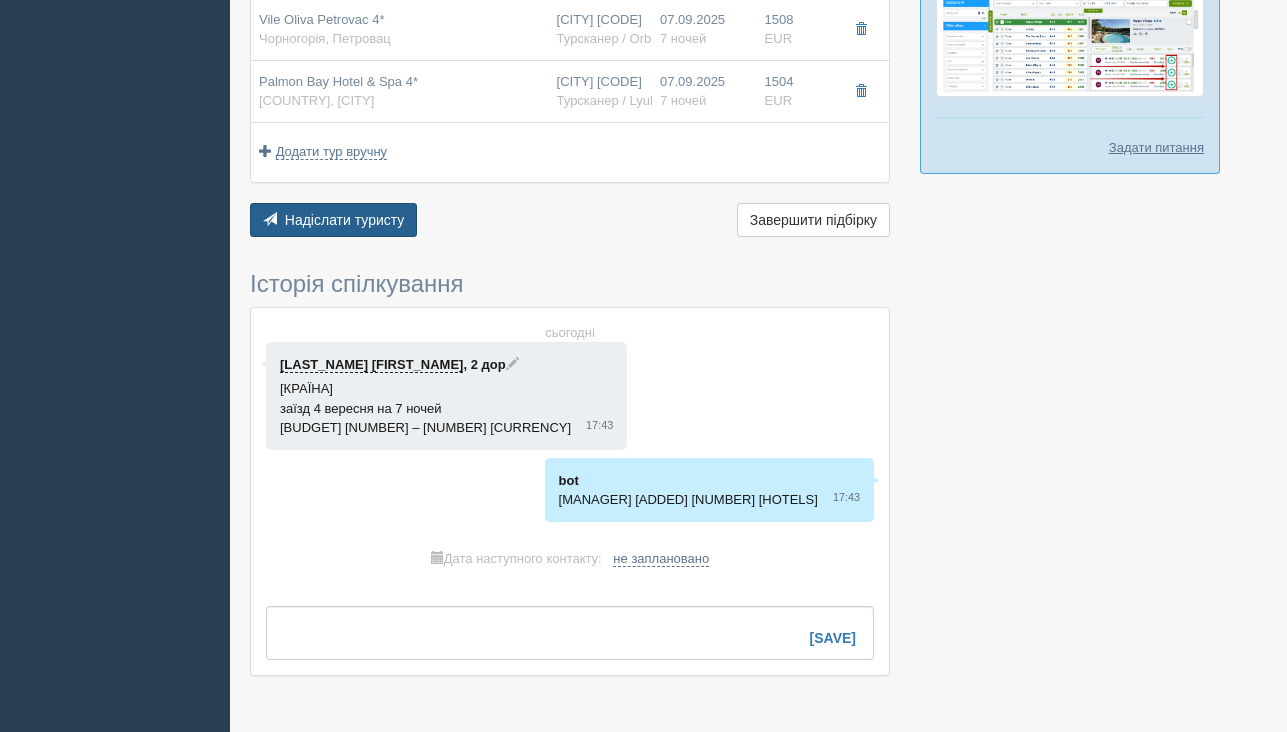 click on "Надіслати туристу" at bounding box center (345, 220) 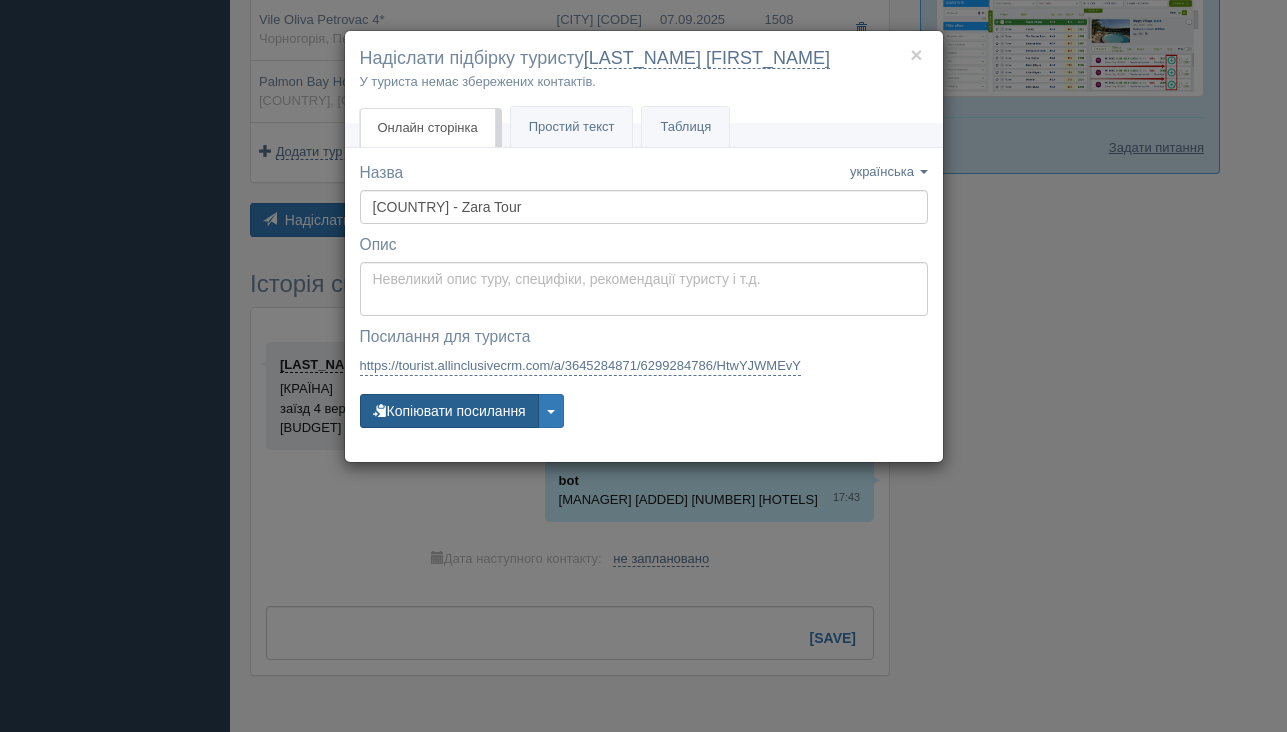 click on "Копіювати посилання" at bounding box center (449, 411) 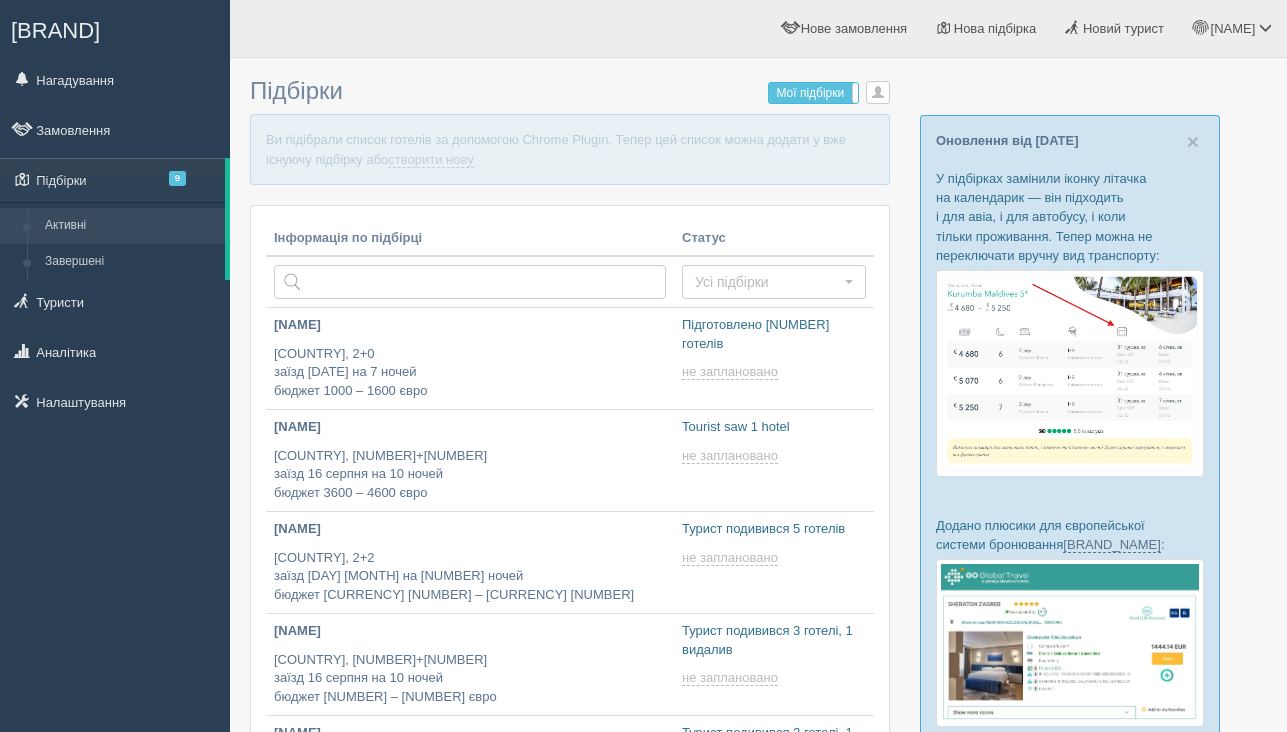 scroll, scrollTop: 0, scrollLeft: 0, axis: both 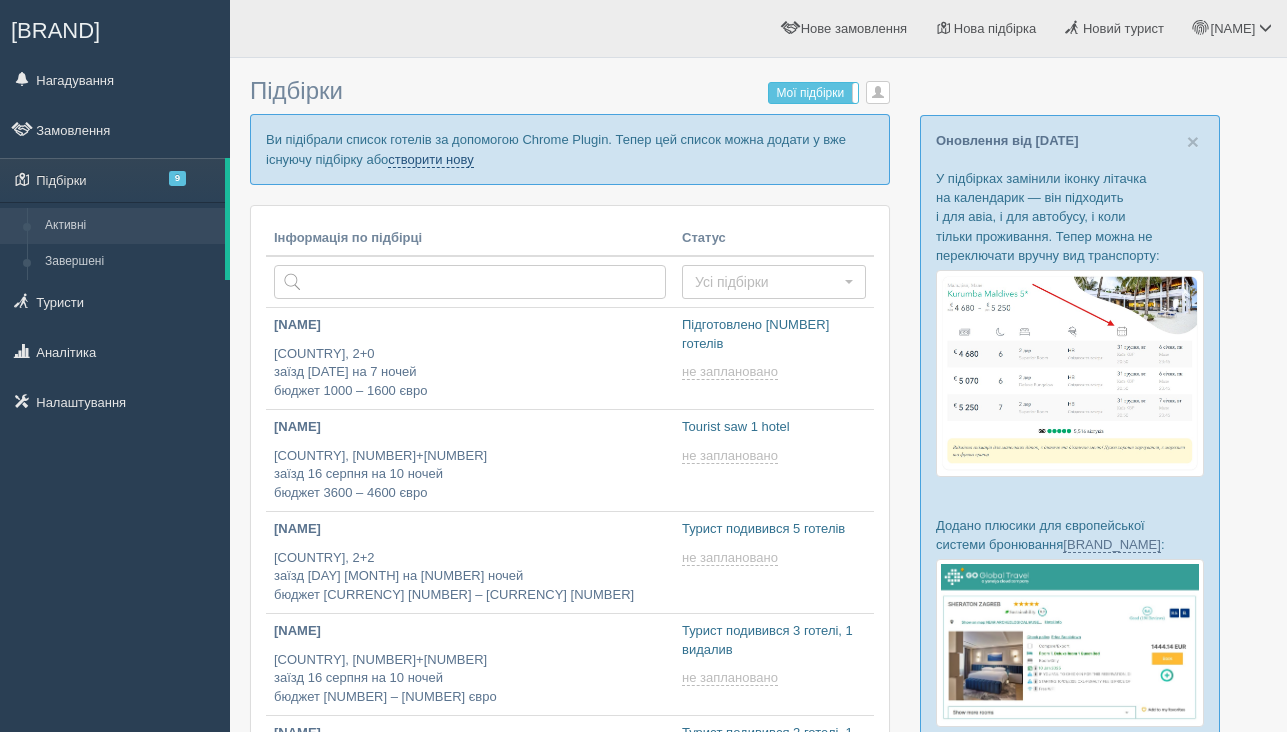 click on "створити нову" at bounding box center [430, 160] 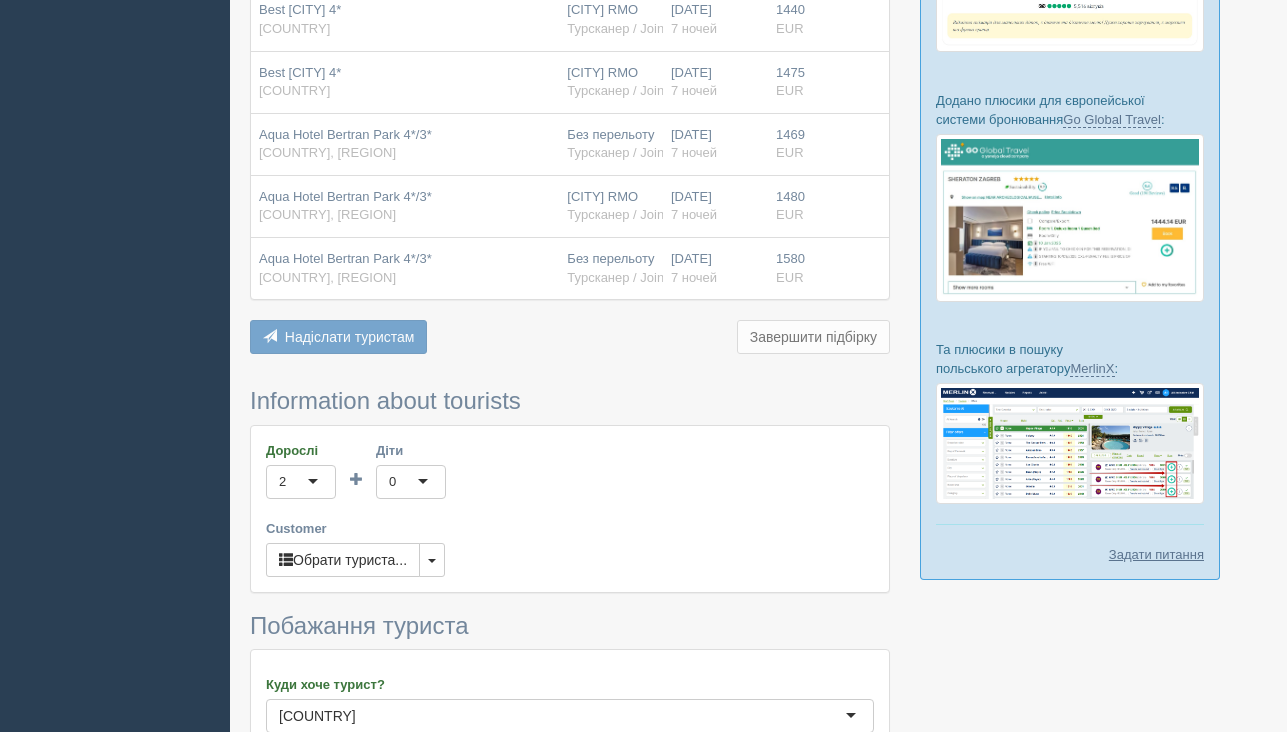 scroll, scrollTop: 593, scrollLeft: 0, axis: vertical 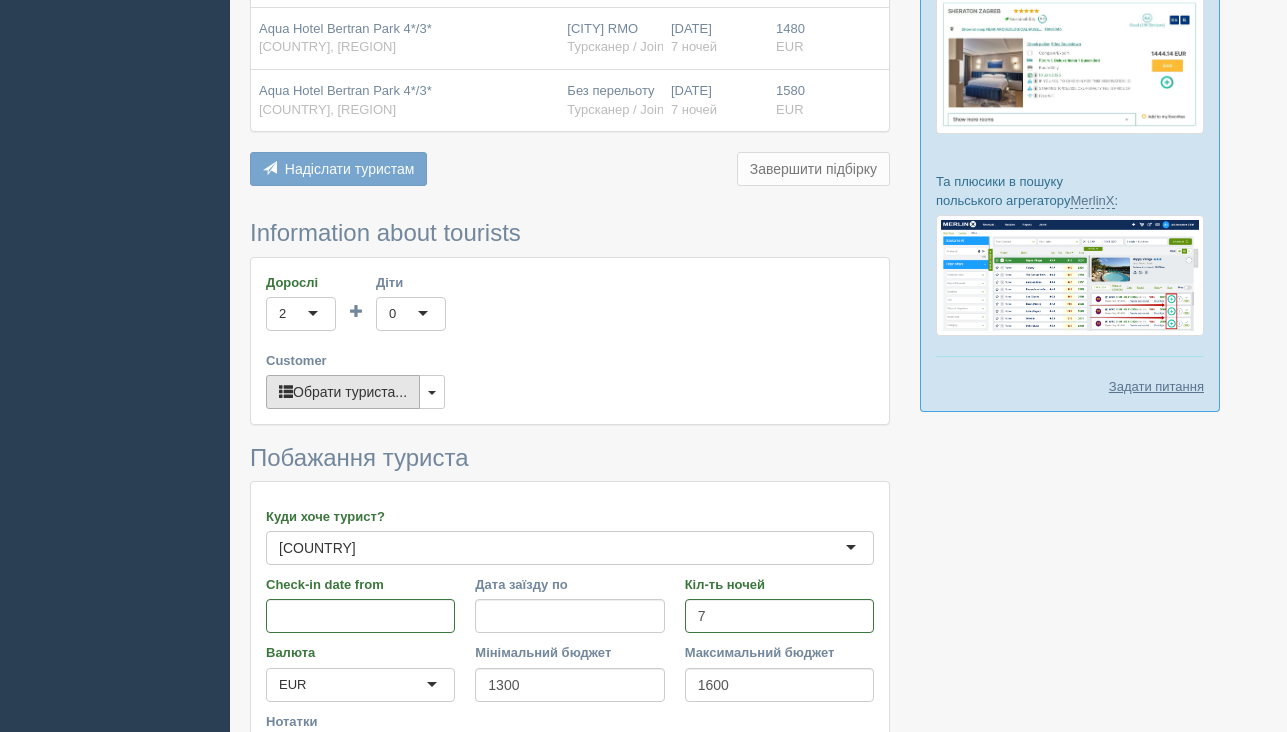 click on "Обрати туриста..." at bounding box center [343, 392] 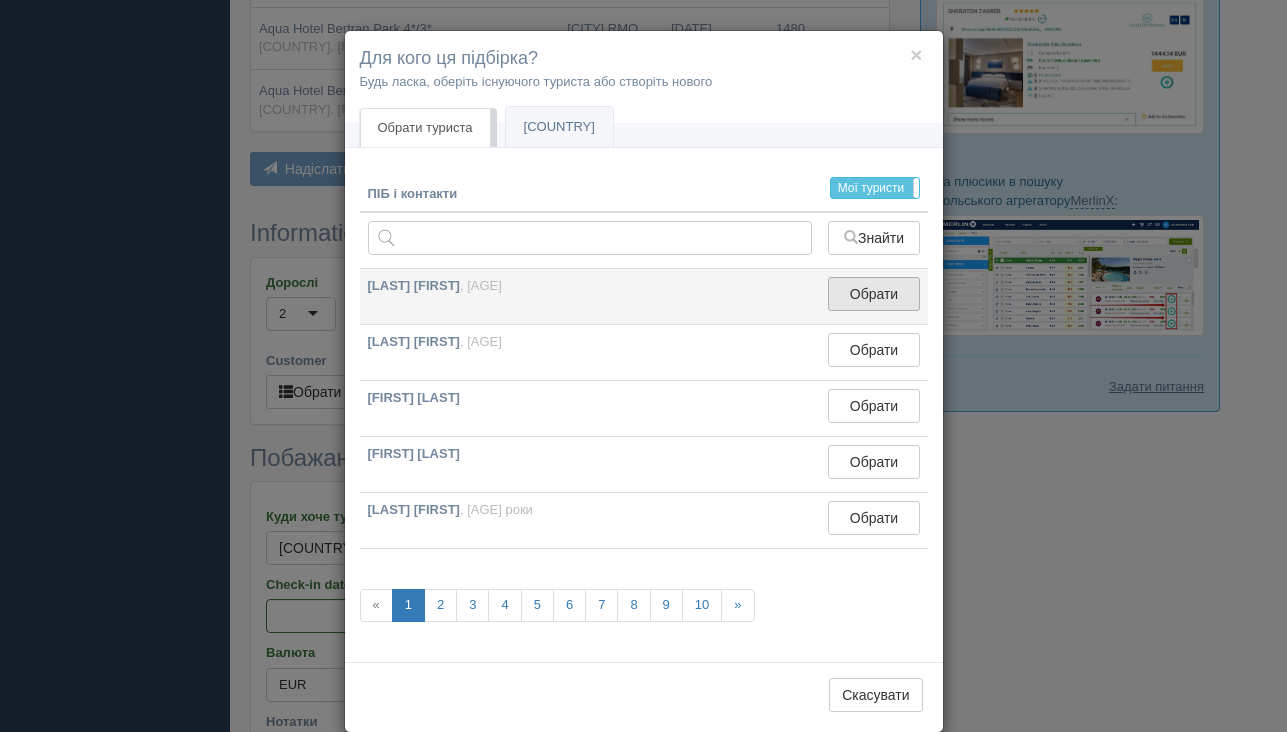 click on "Select" at bounding box center (873, 294) 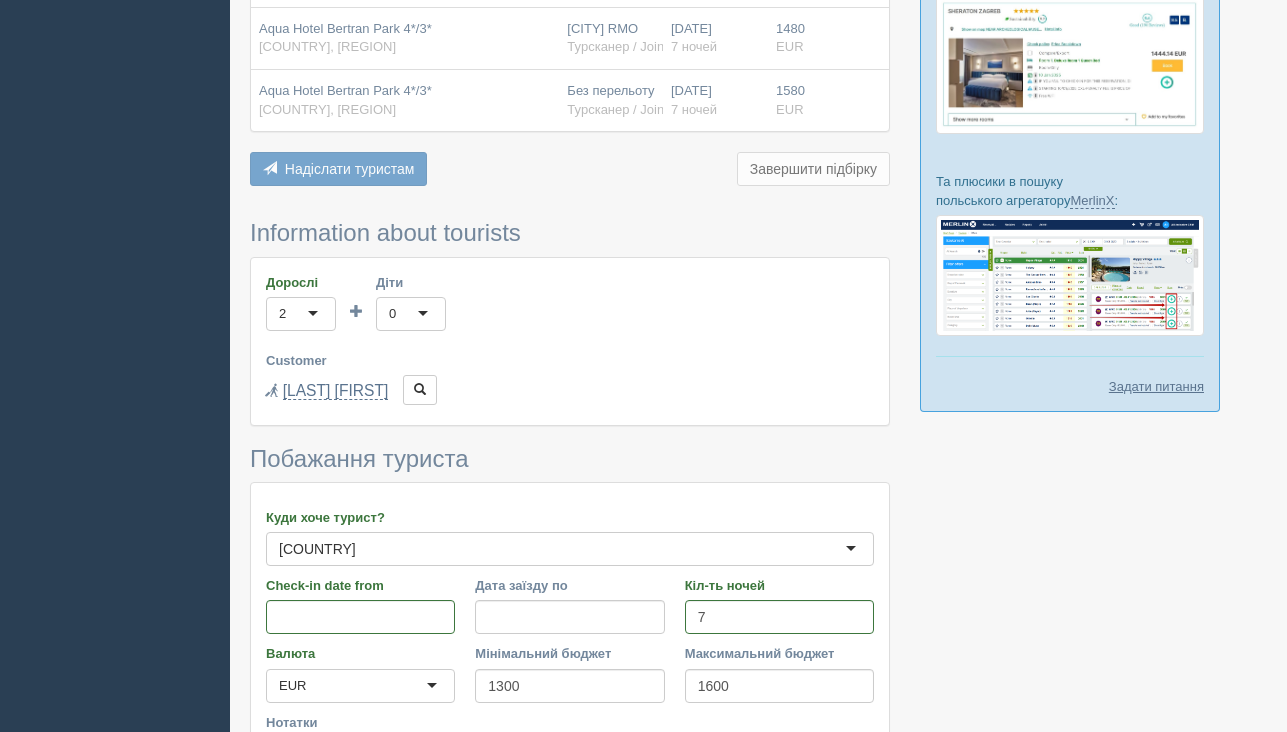 scroll, scrollTop: 832, scrollLeft: 0, axis: vertical 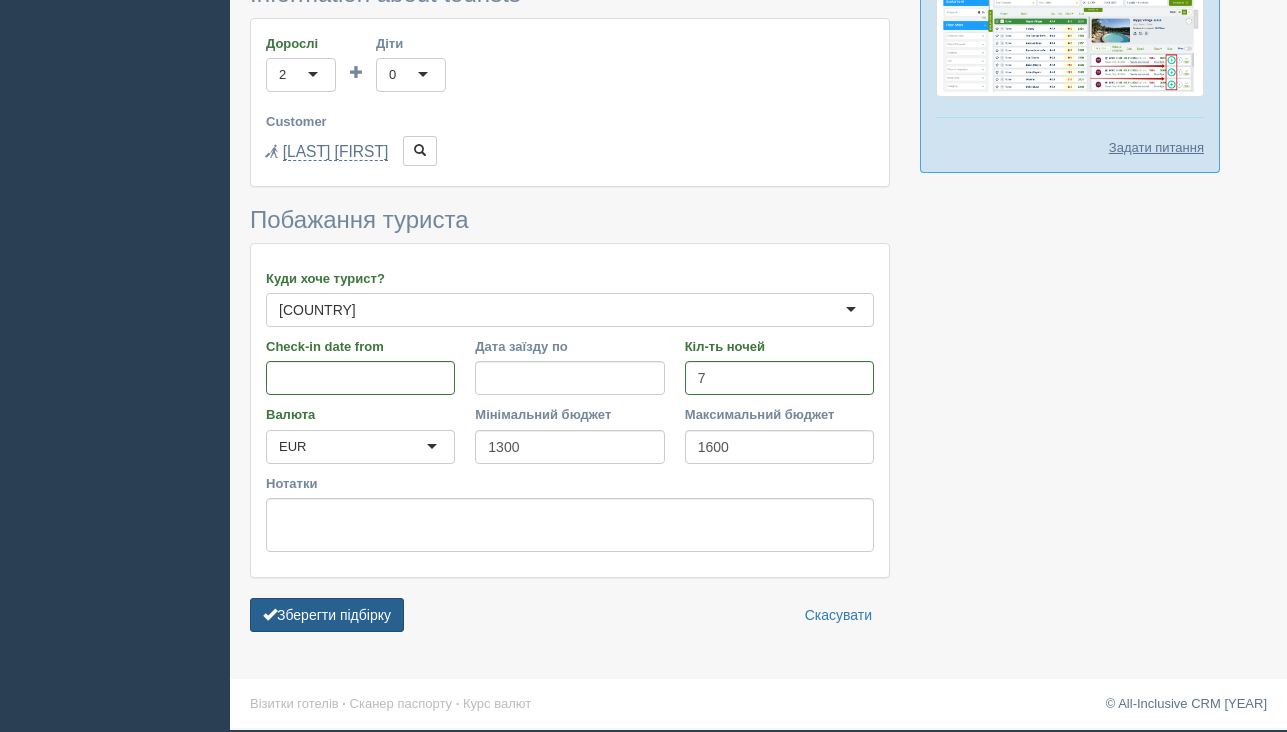 click on "Зберегти підбірку" at bounding box center (327, 615) 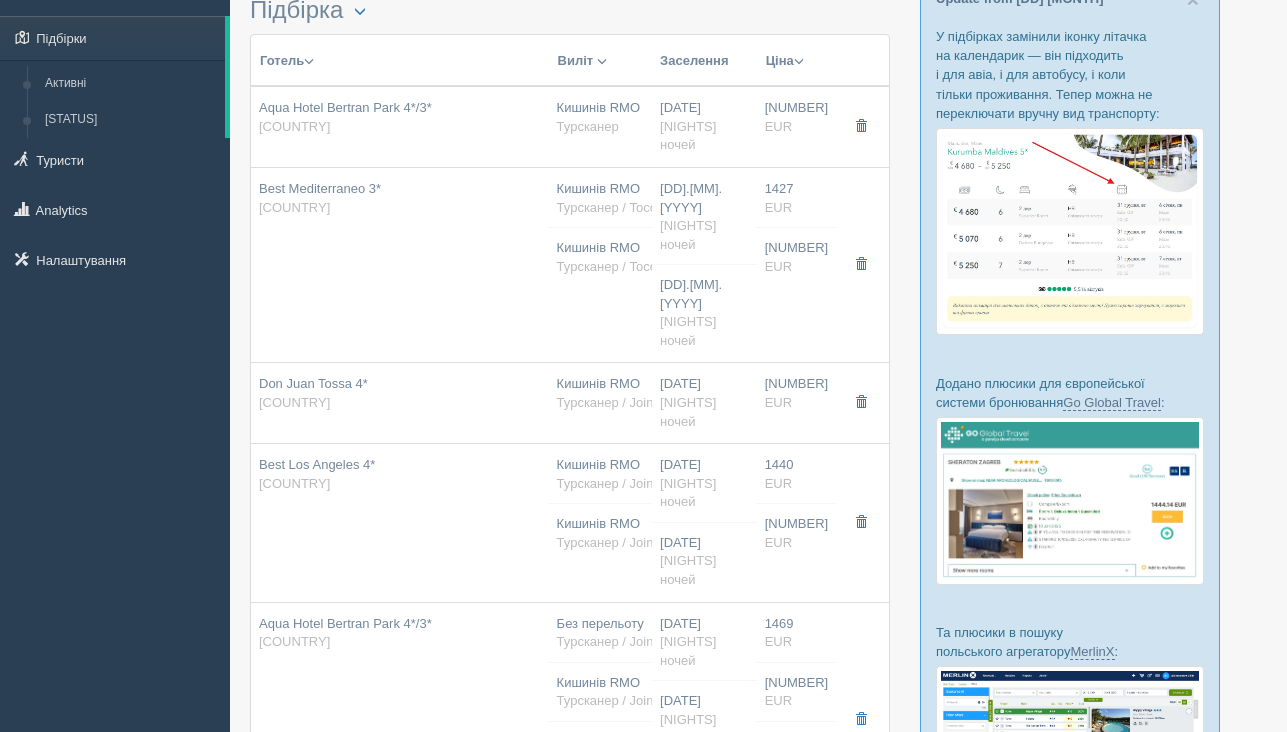 scroll, scrollTop: 227, scrollLeft: 0, axis: vertical 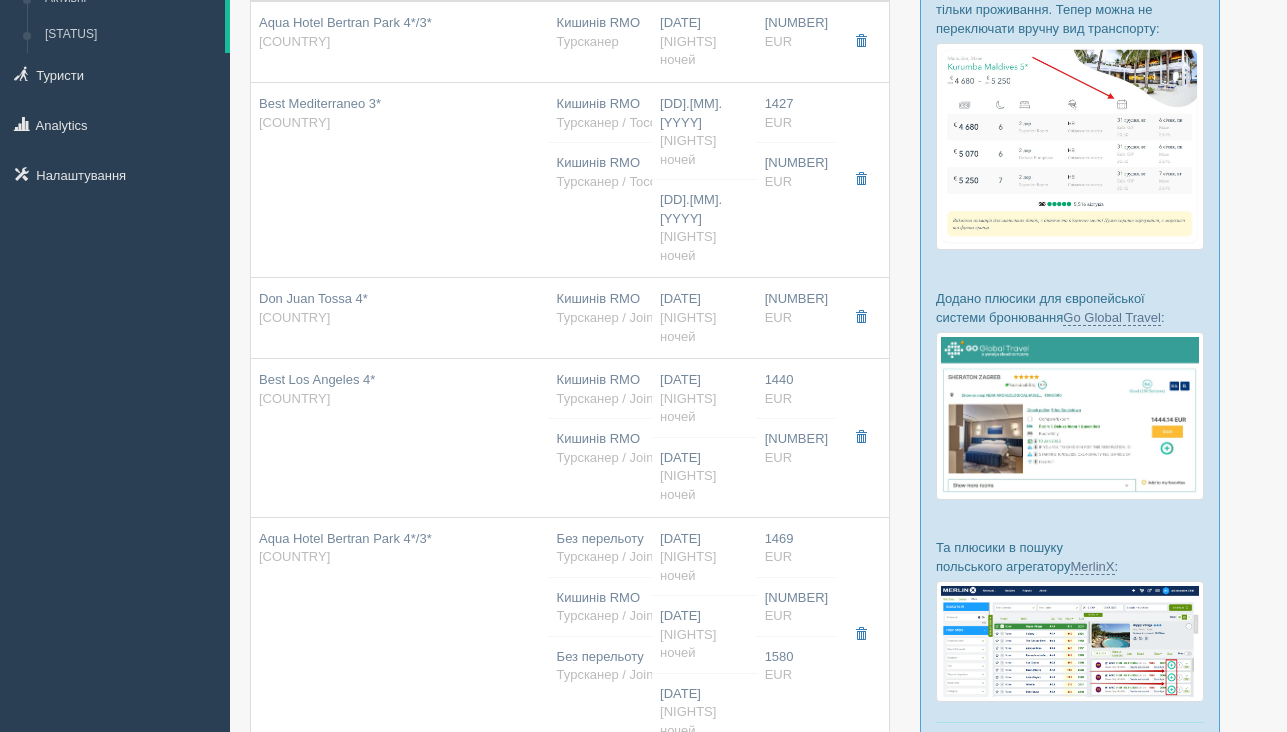 click on "Надіслати туристу
Надіслати" at bounding box center (333, 850) 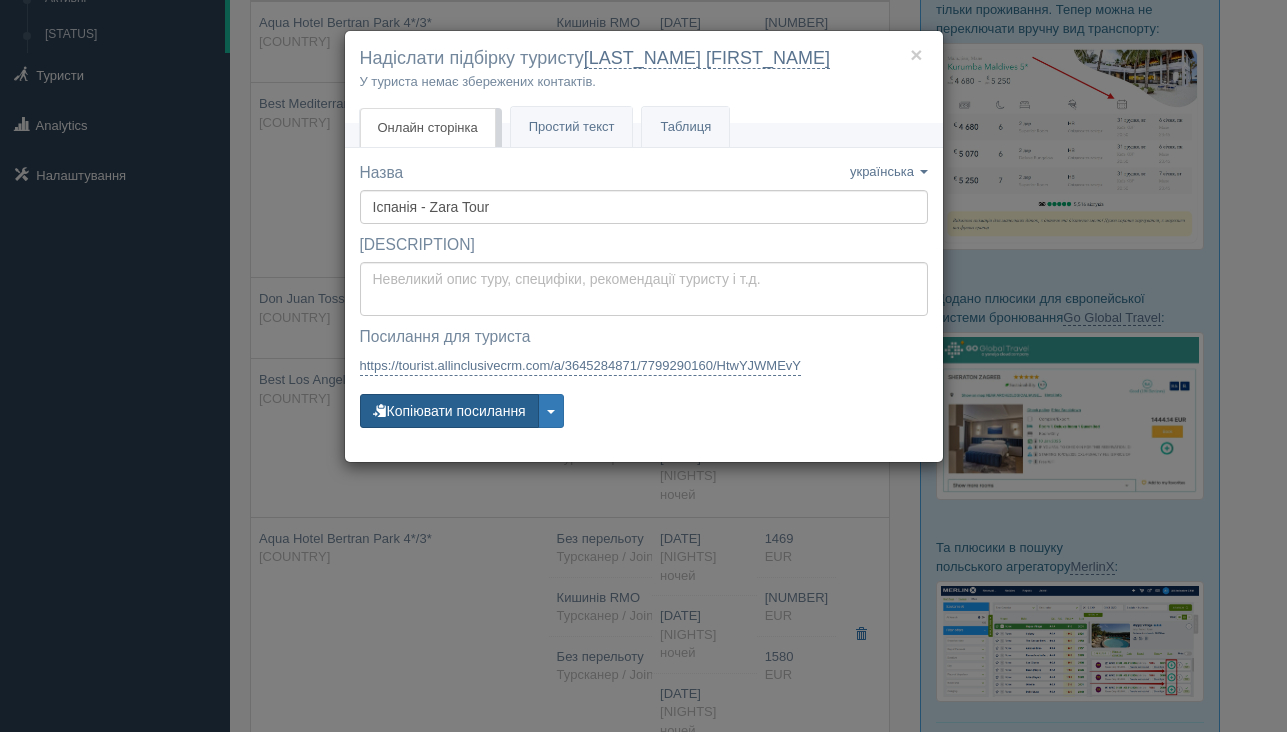 click on "Копіювати посилання" at bounding box center (449, 411) 